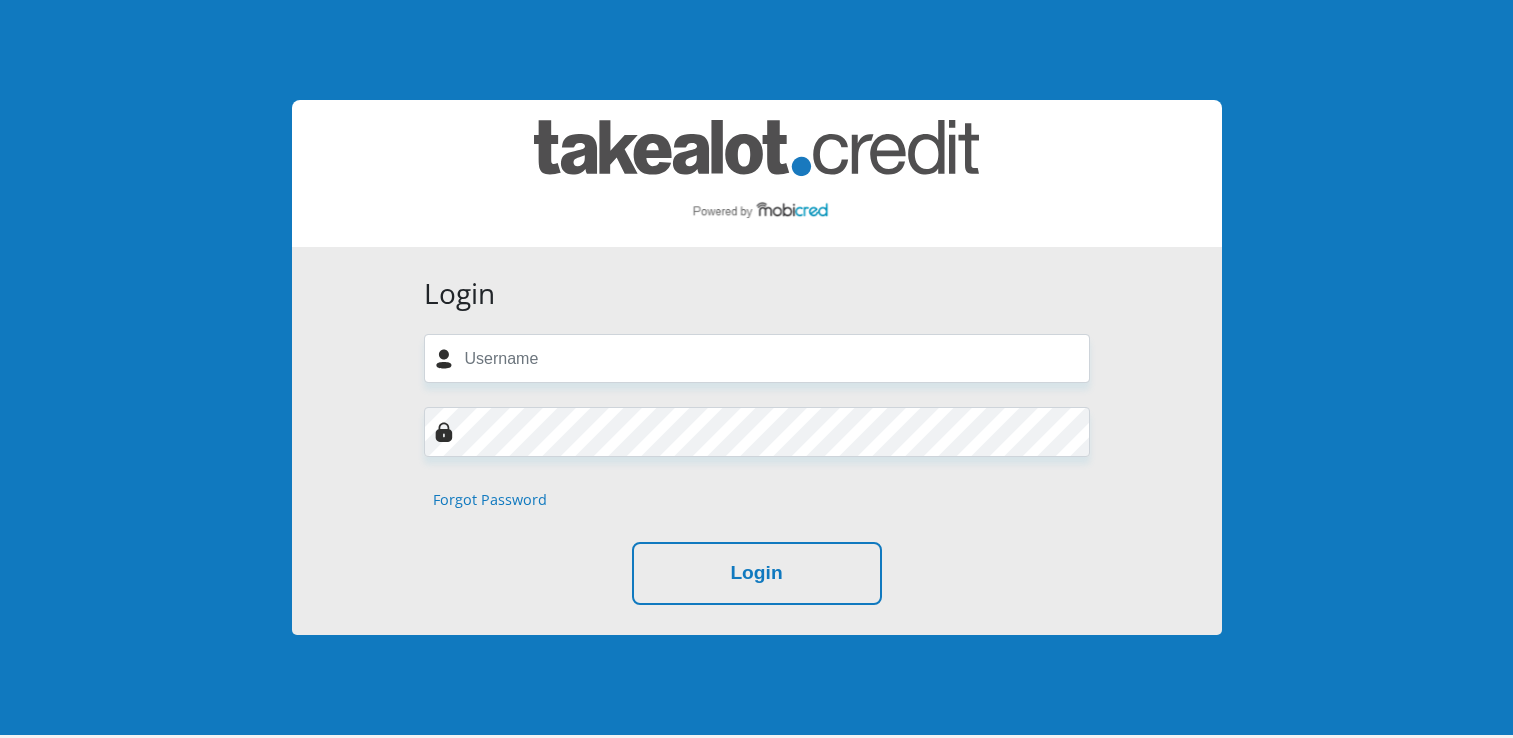 scroll, scrollTop: 0, scrollLeft: 0, axis: both 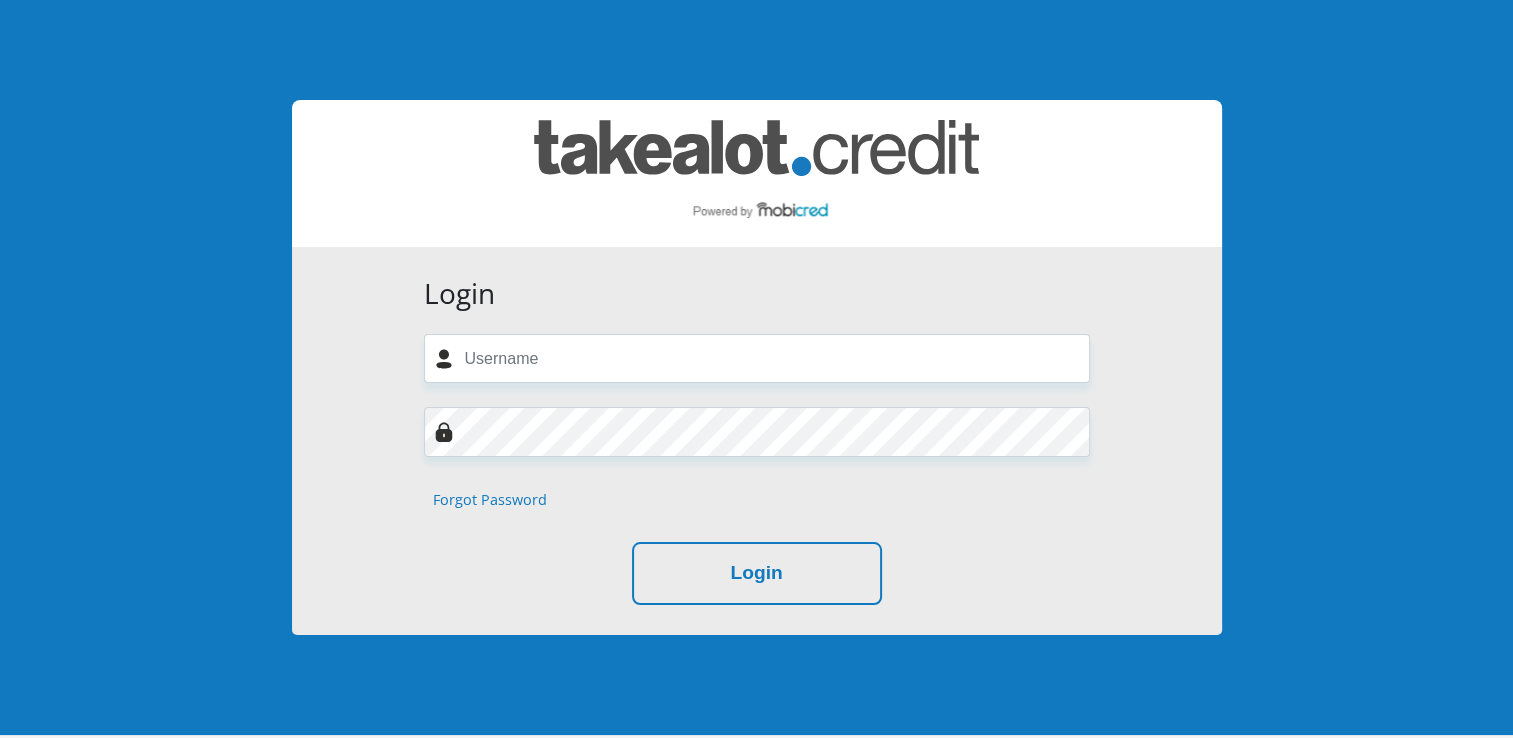 type on "[EMAIL]" 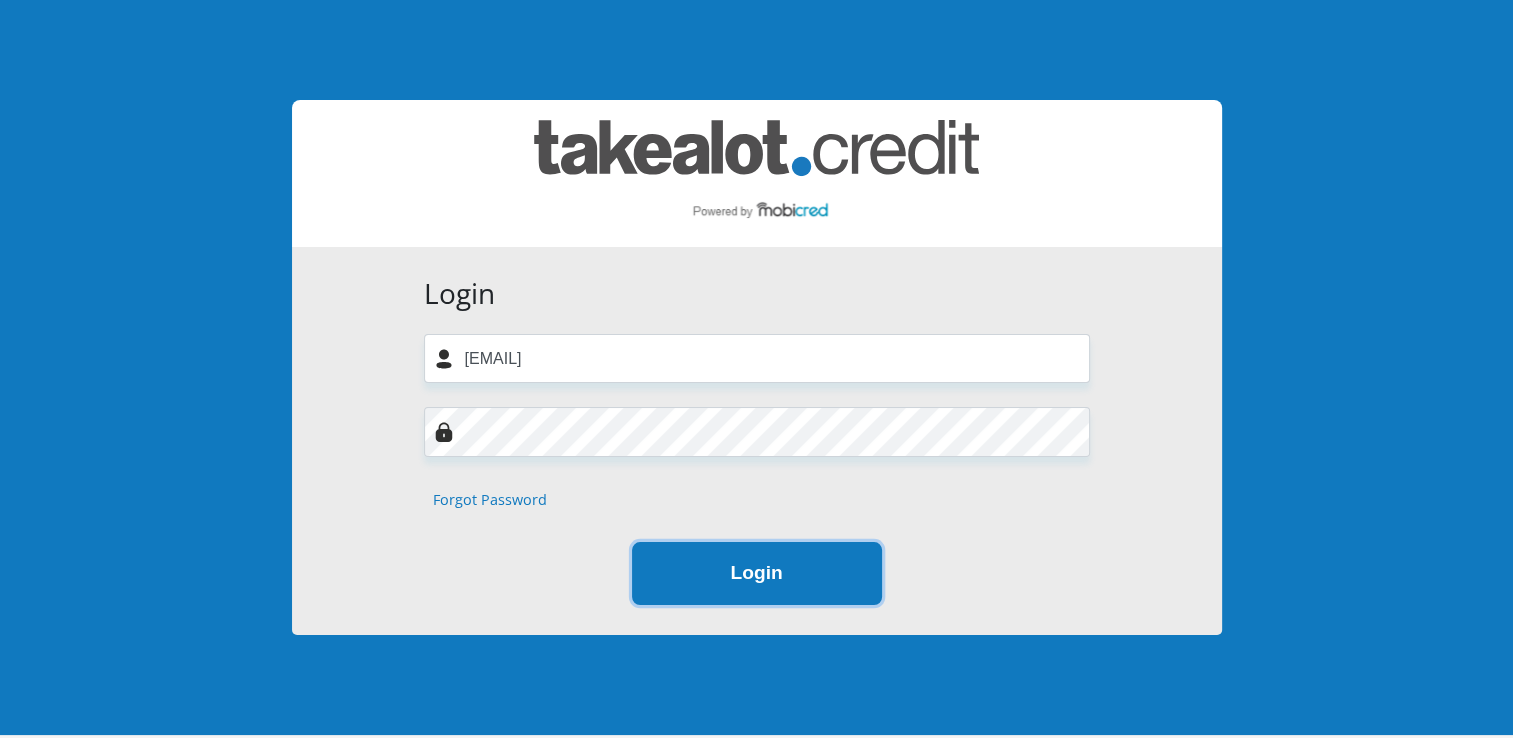 click on "Login" at bounding box center [757, 573] 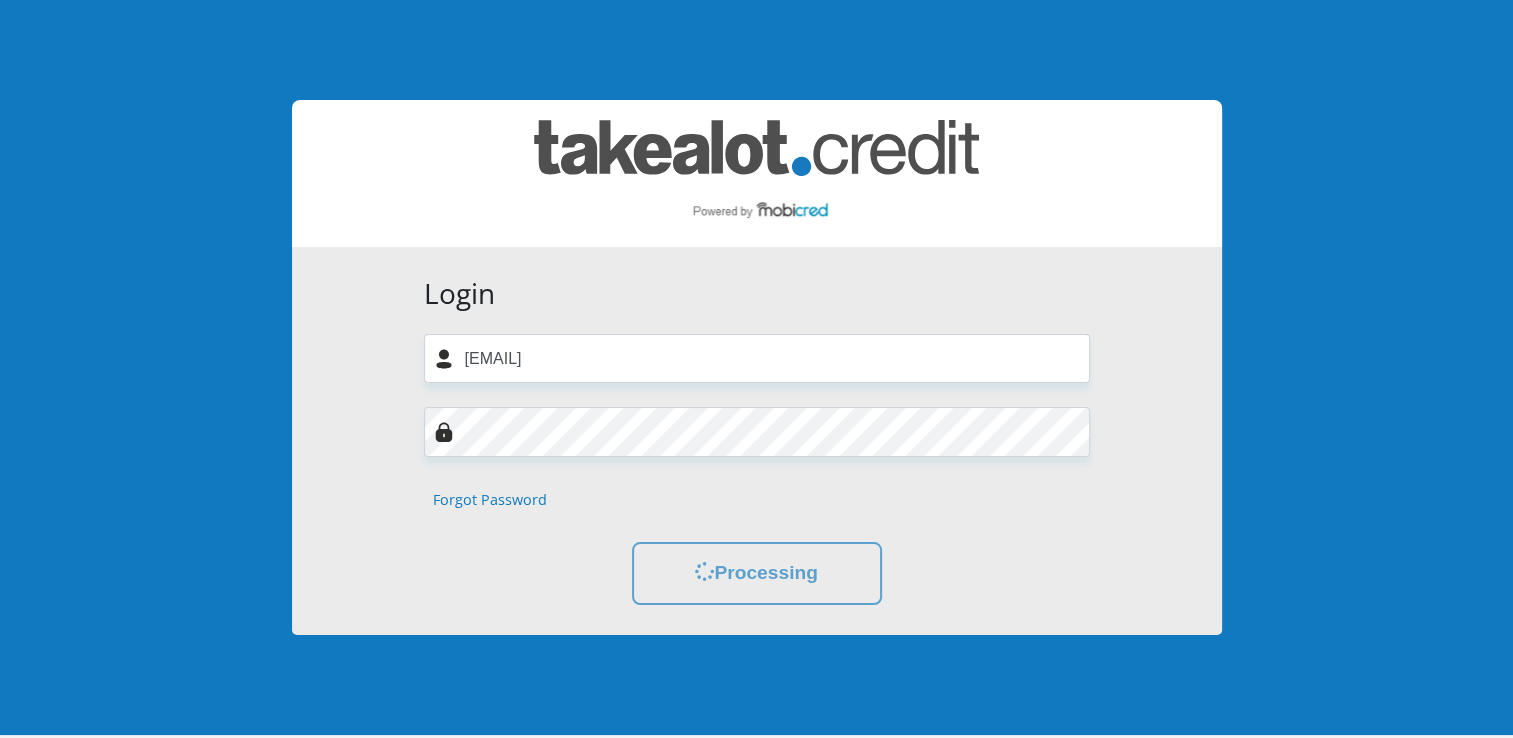 scroll, scrollTop: 0, scrollLeft: 0, axis: both 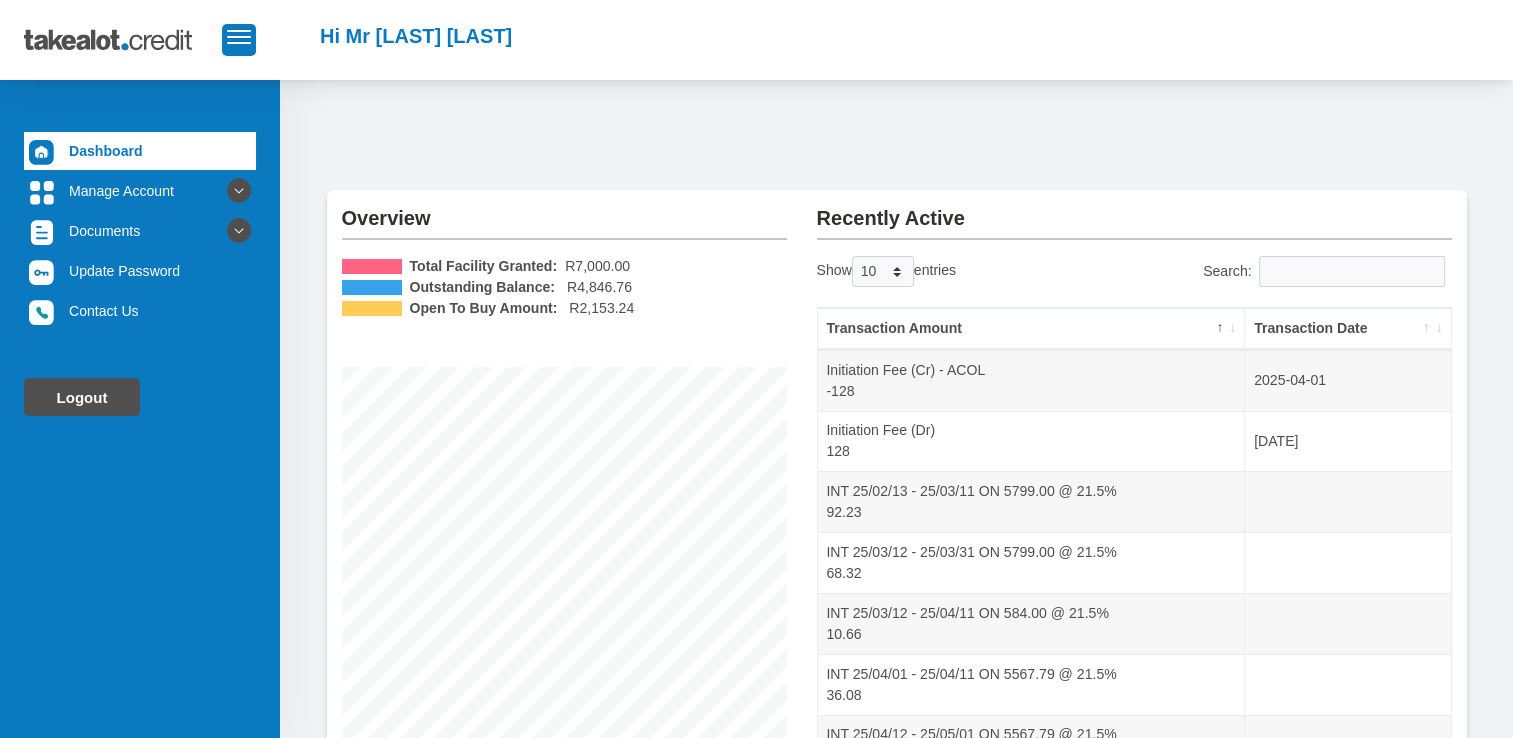 click on "Logout" at bounding box center (82, 397) 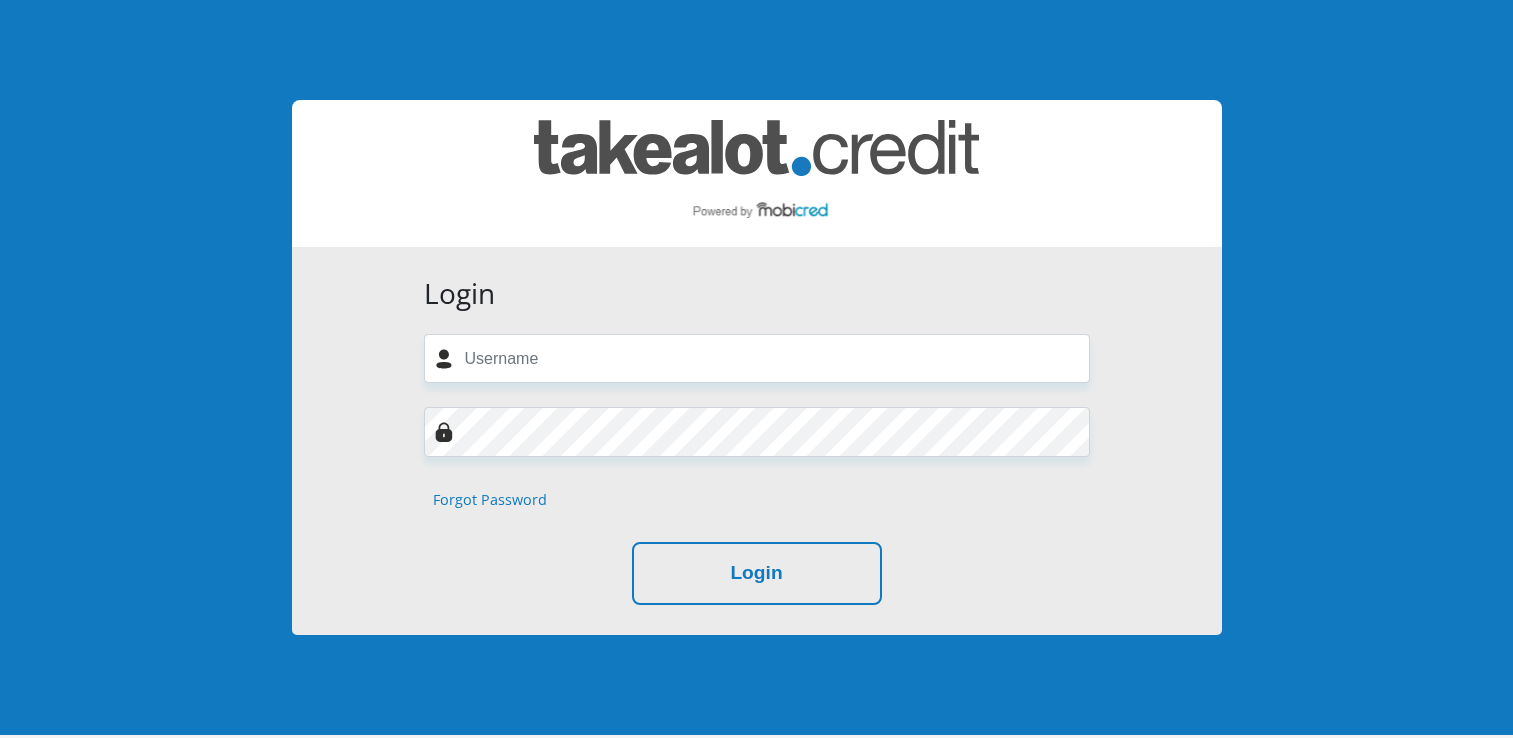 scroll, scrollTop: 0, scrollLeft: 0, axis: both 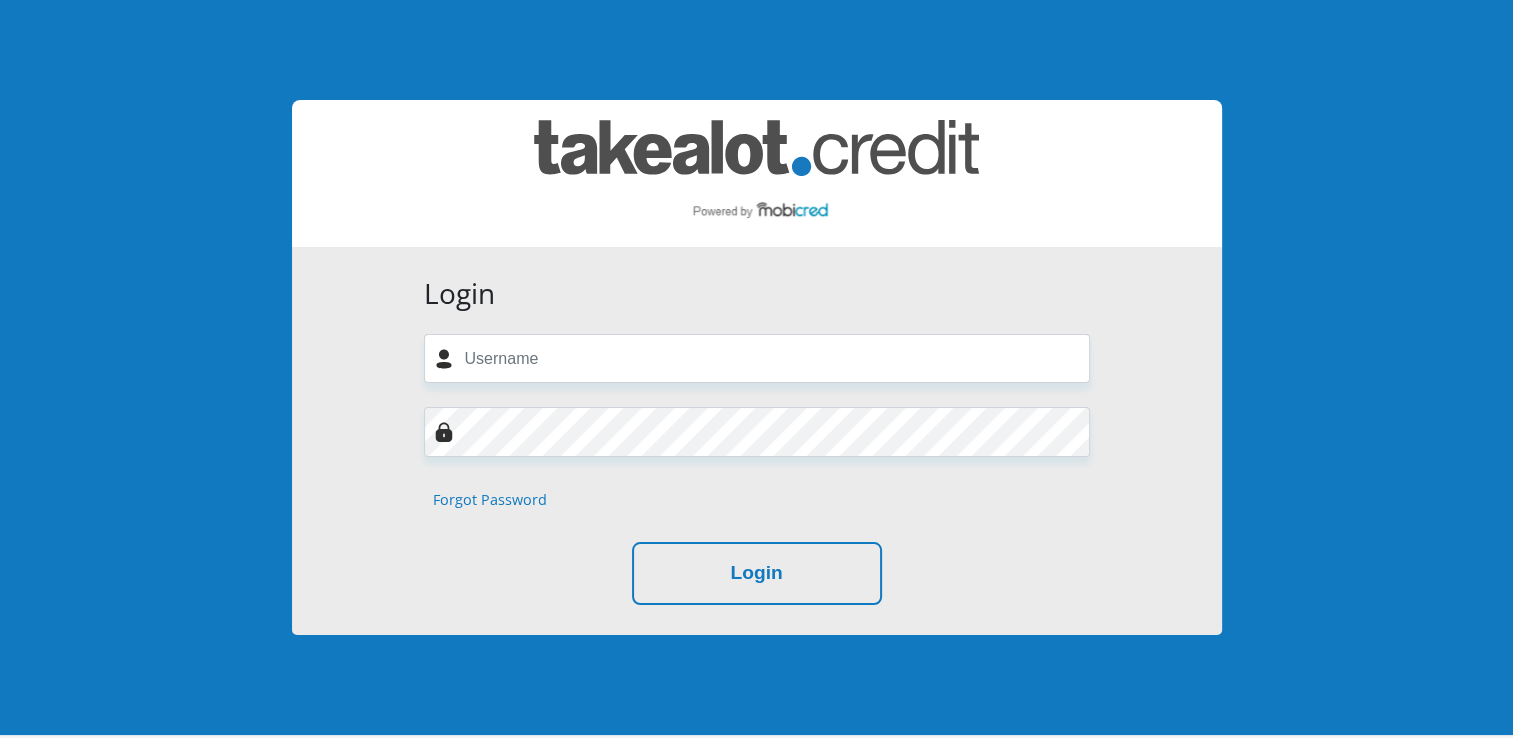 type on "[EMAIL]" 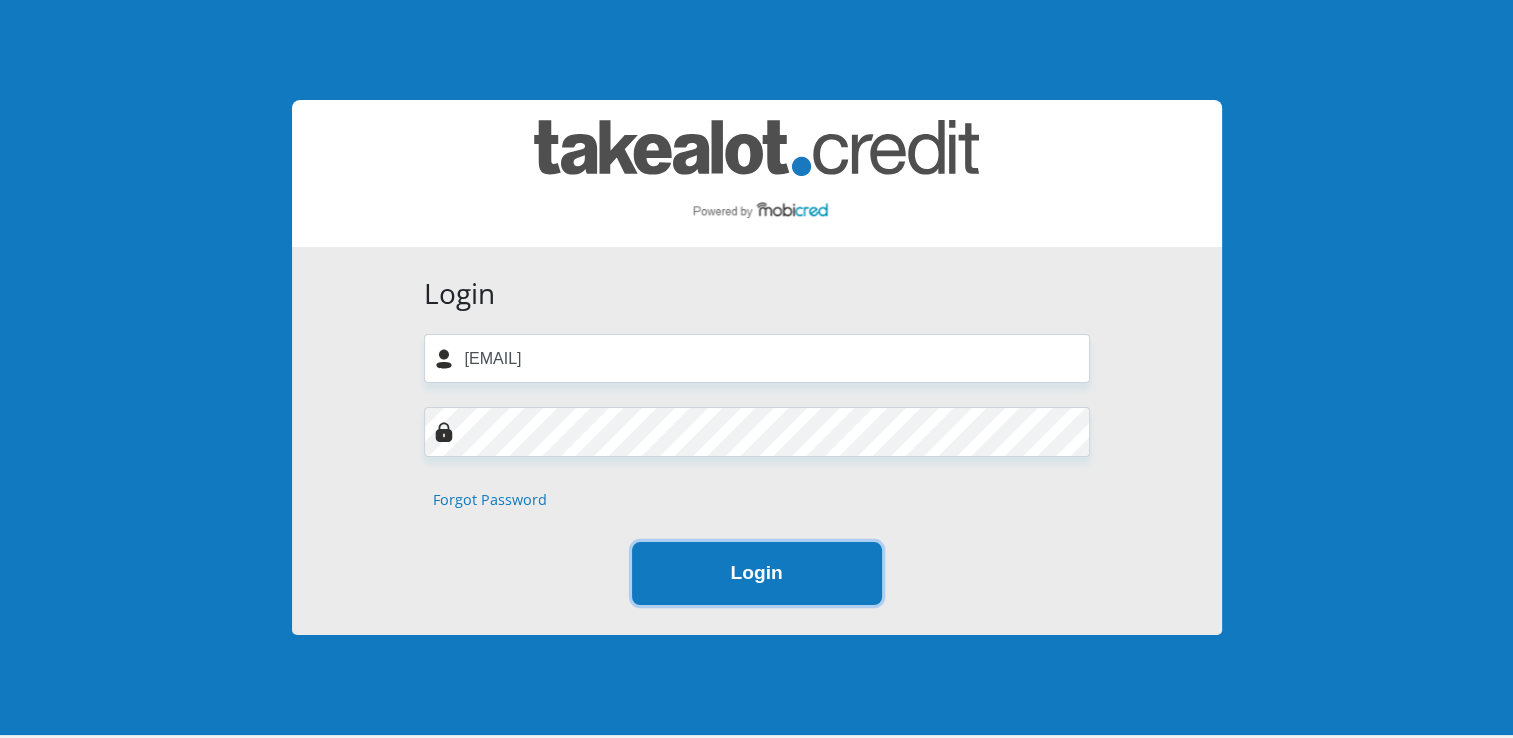 click on "Login" at bounding box center [757, 573] 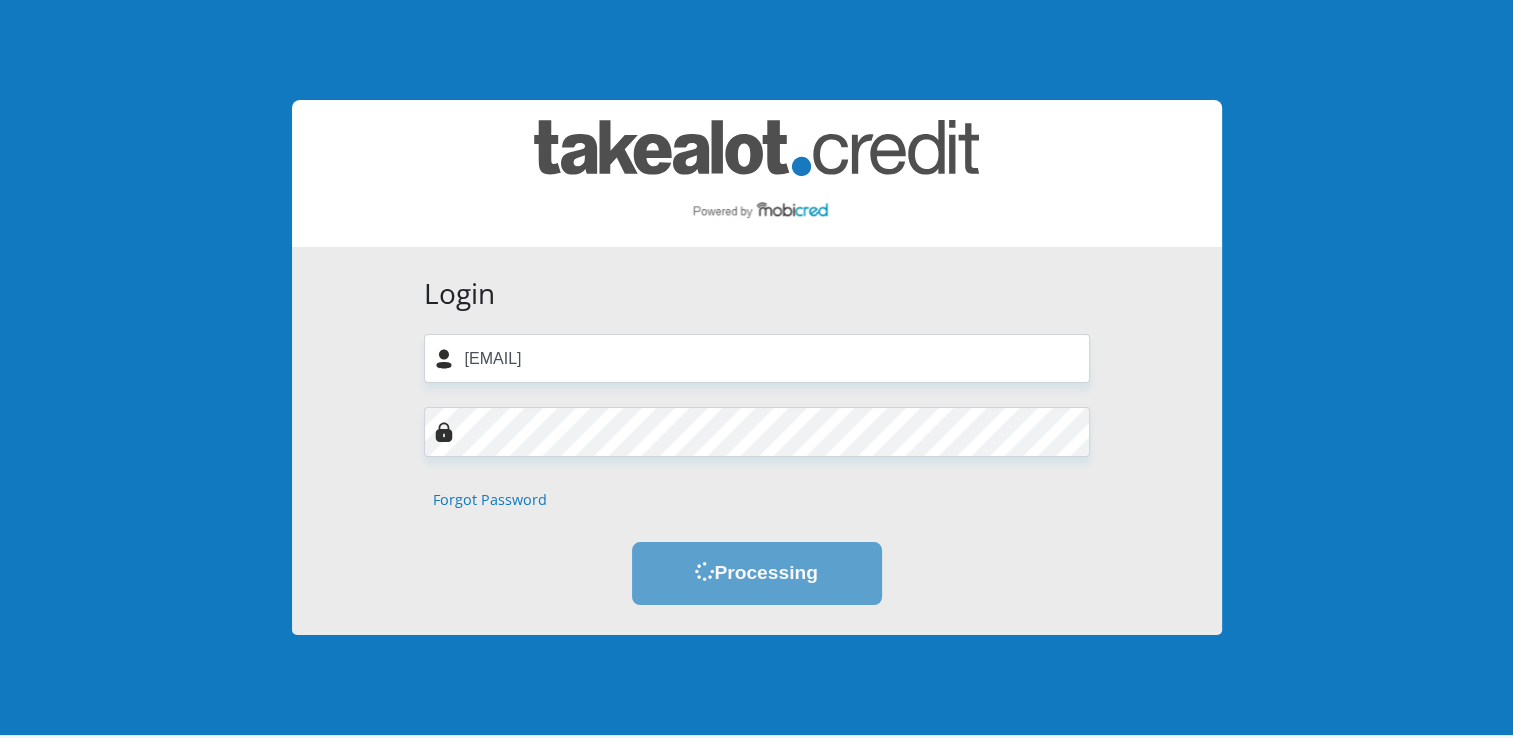 scroll, scrollTop: 0, scrollLeft: 0, axis: both 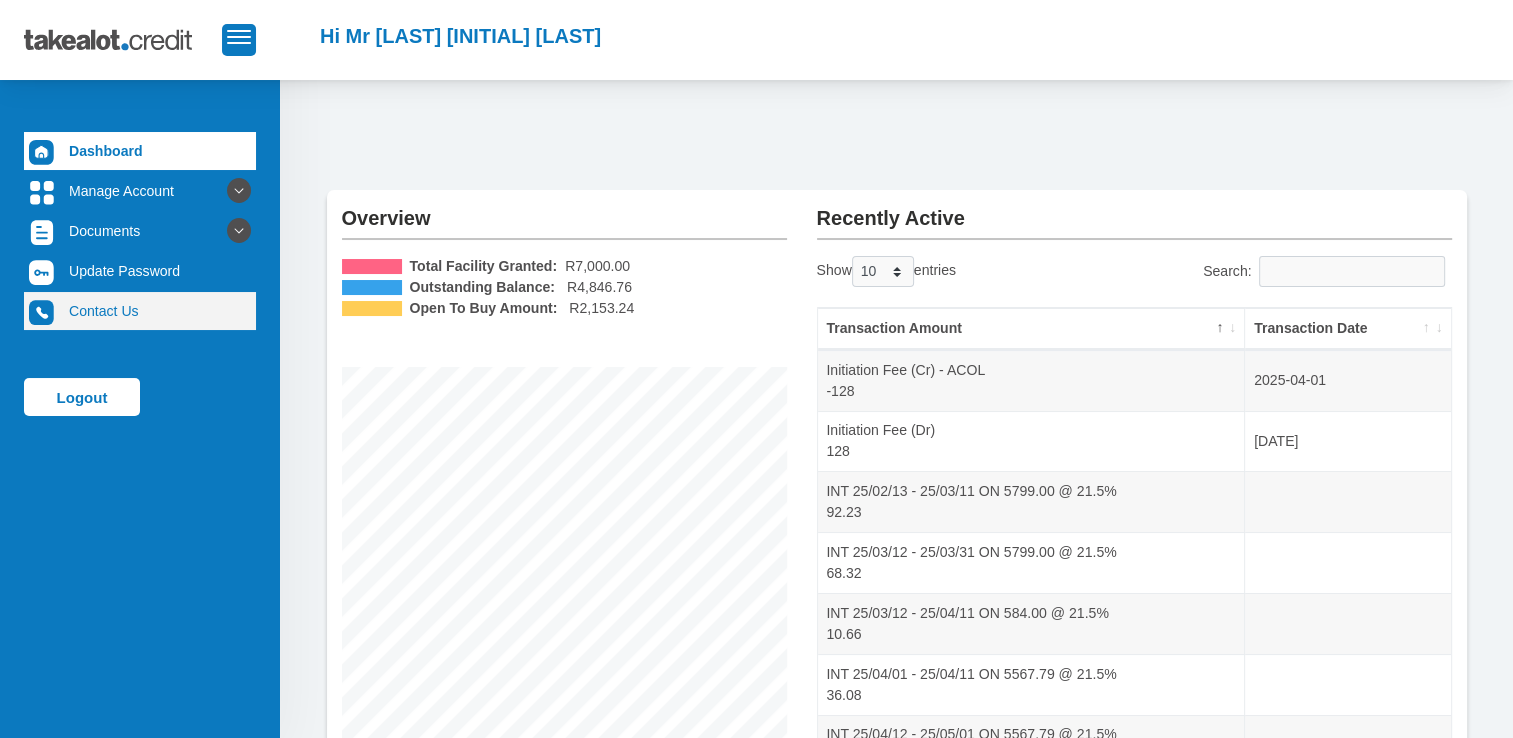 click on "Contact Us" at bounding box center (140, 311) 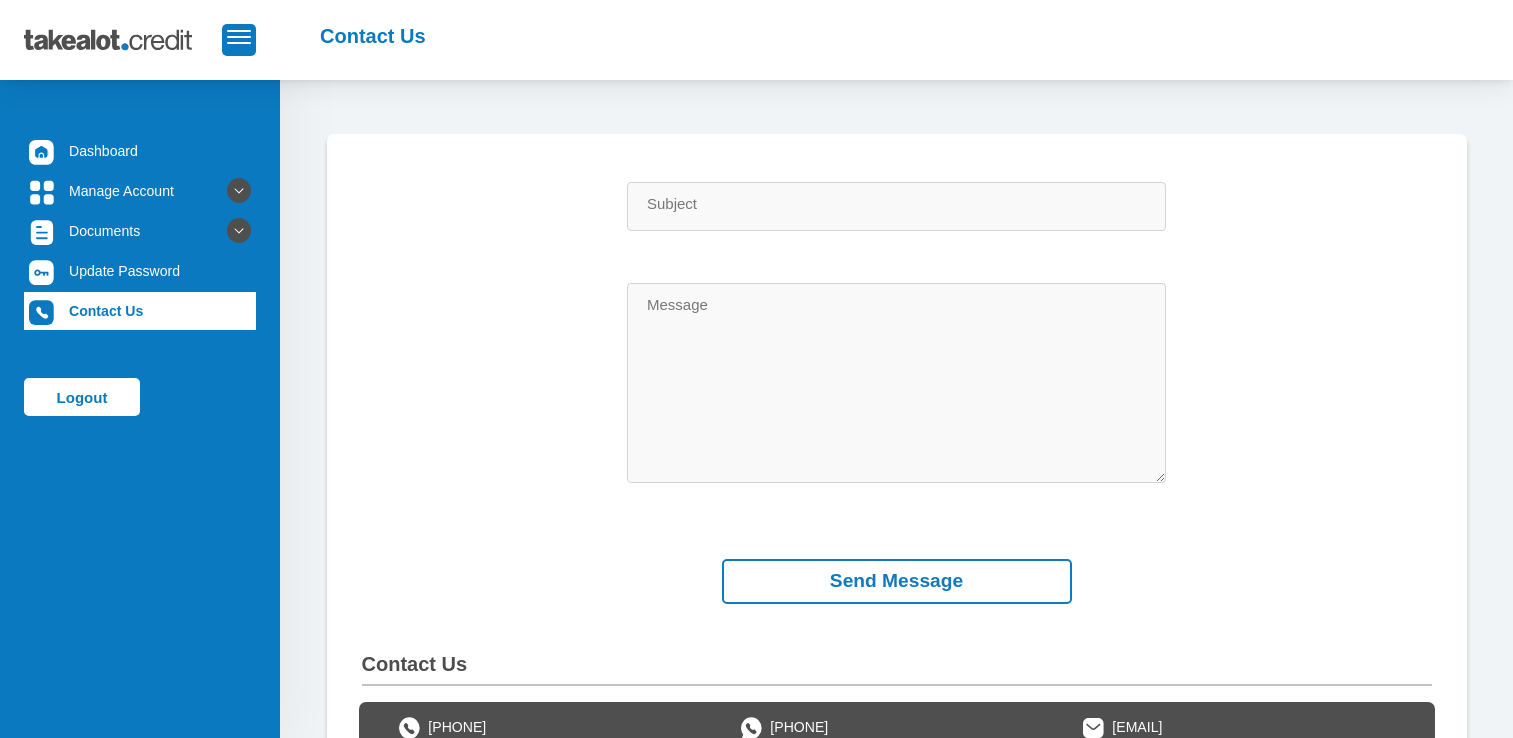 scroll, scrollTop: 0, scrollLeft: 0, axis: both 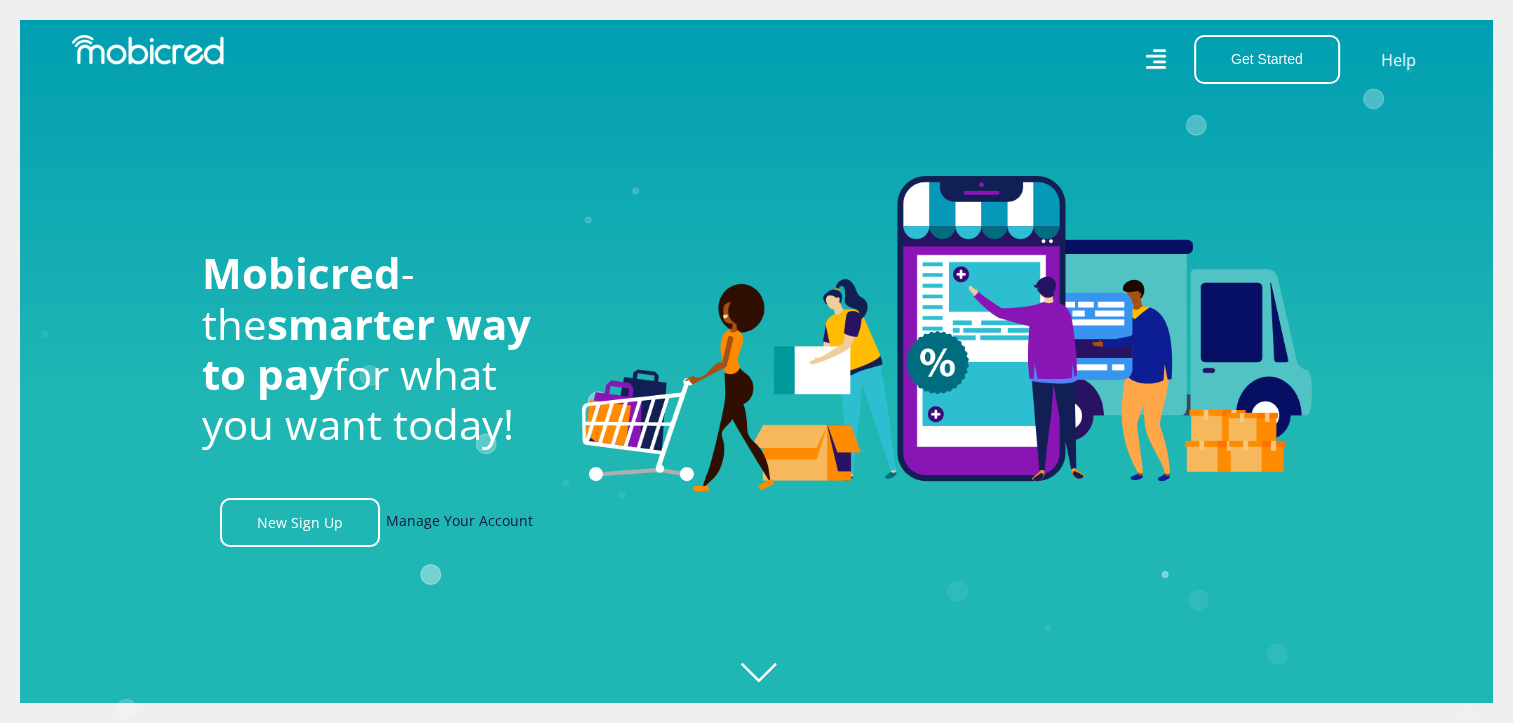 click on "Manage Your Account" at bounding box center [459, 522] 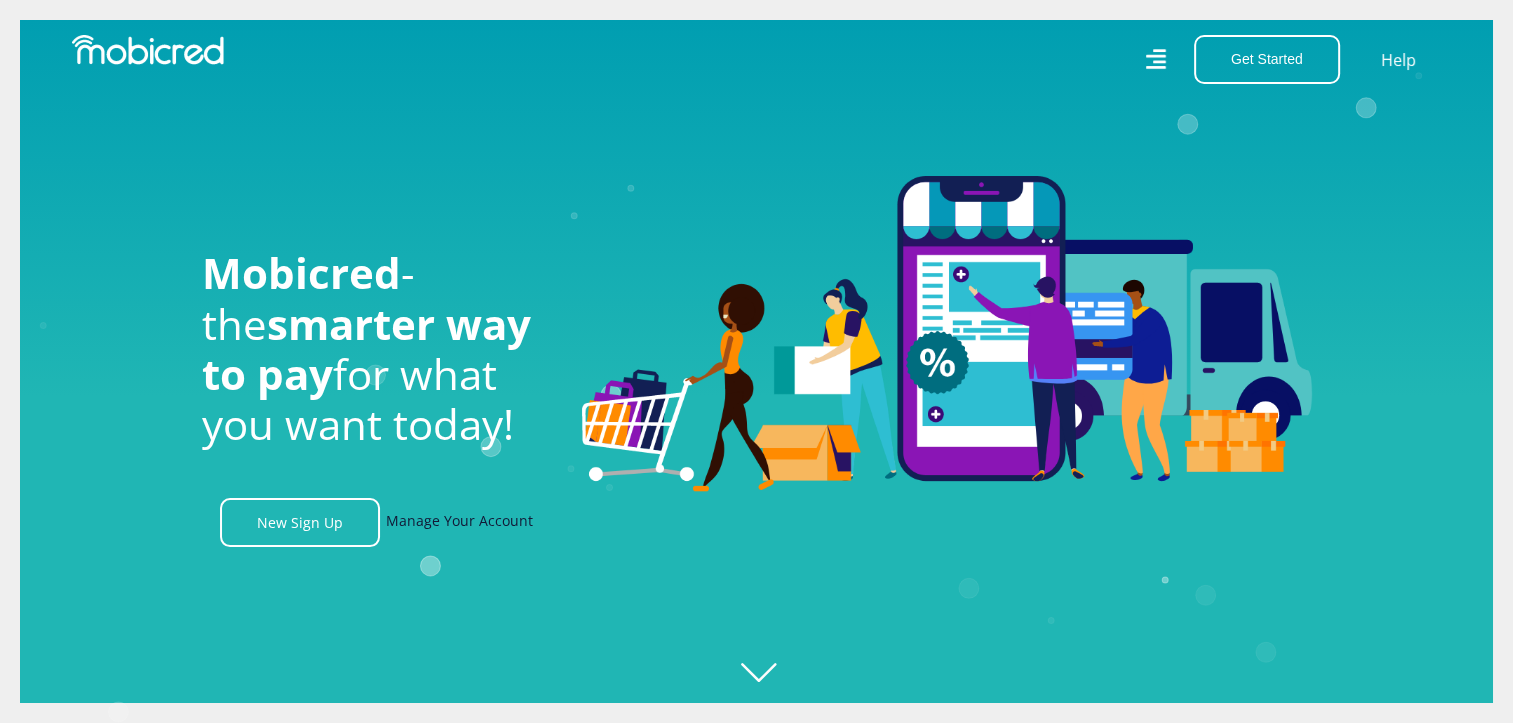 scroll, scrollTop: 0, scrollLeft: 807, axis: horizontal 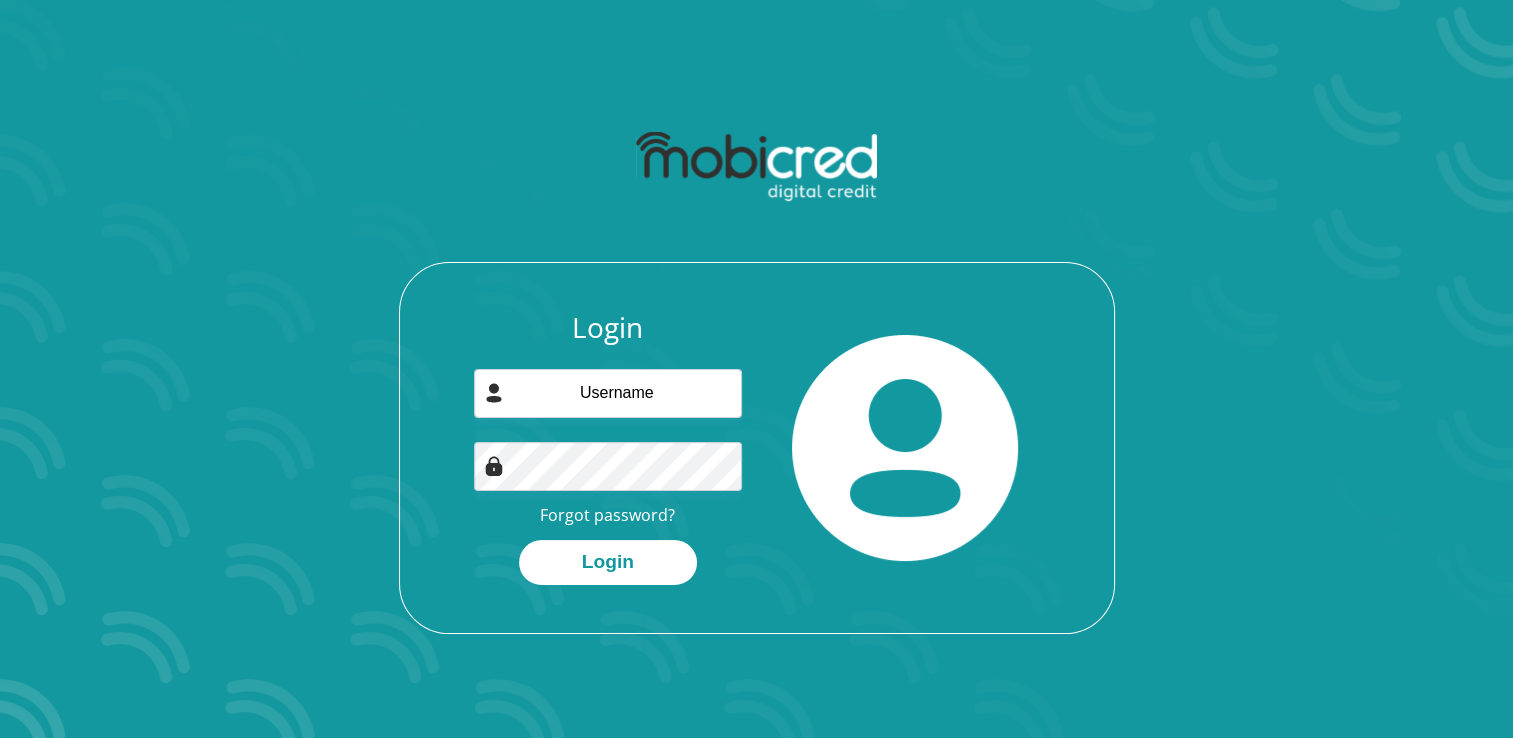 type on "[EMAIL]" 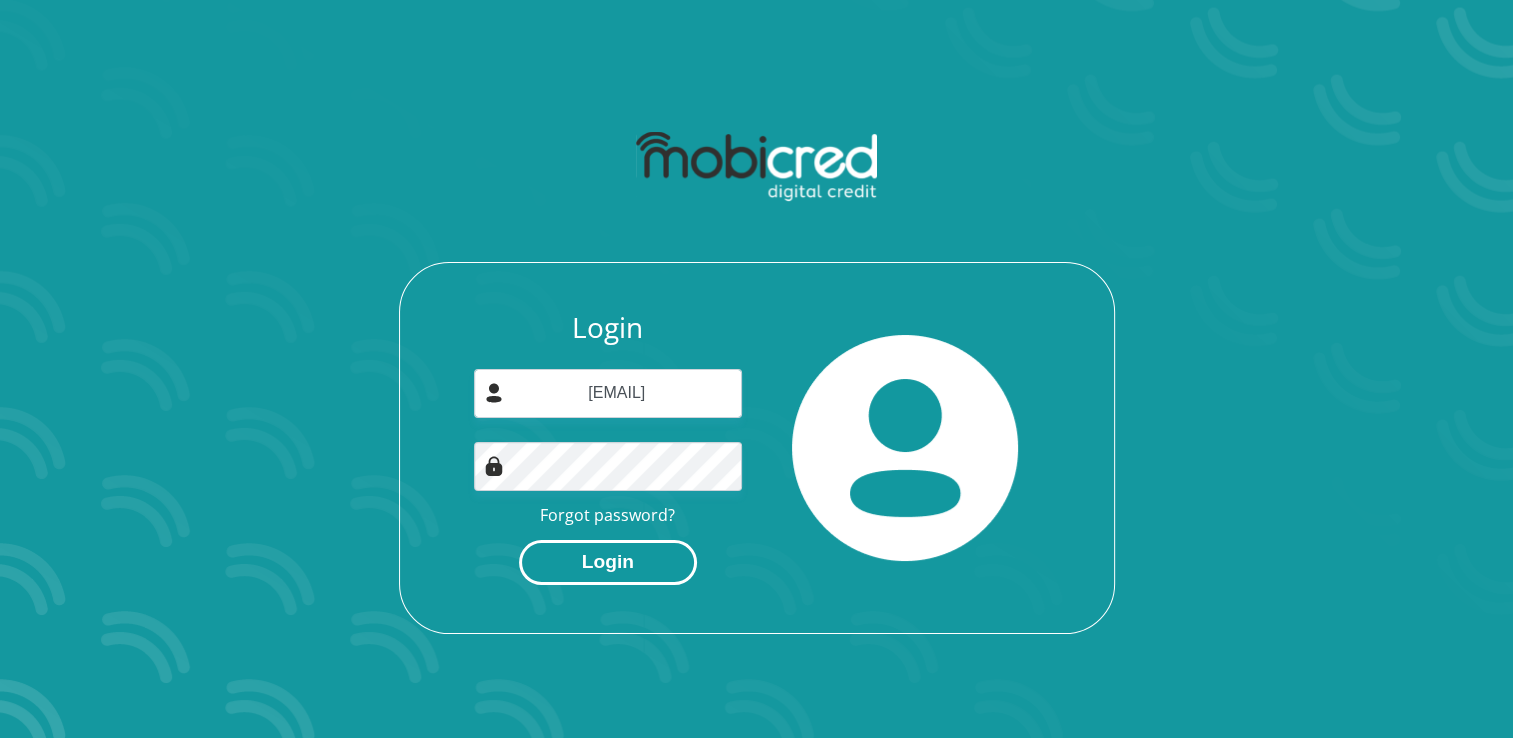 click on "Login" at bounding box center (608, 562) 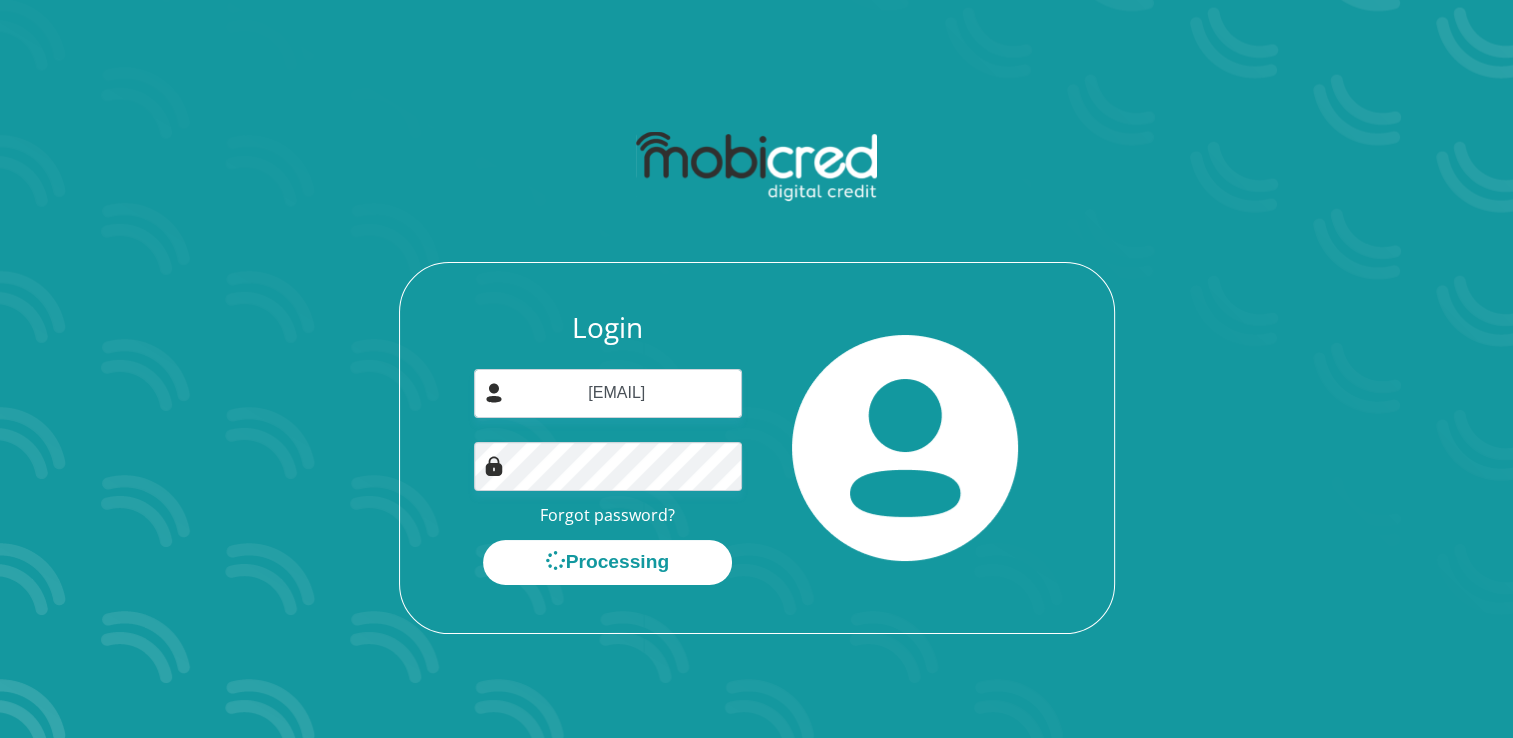 scroll, scrollTop: 0, scrollLeft: 0, axis: both 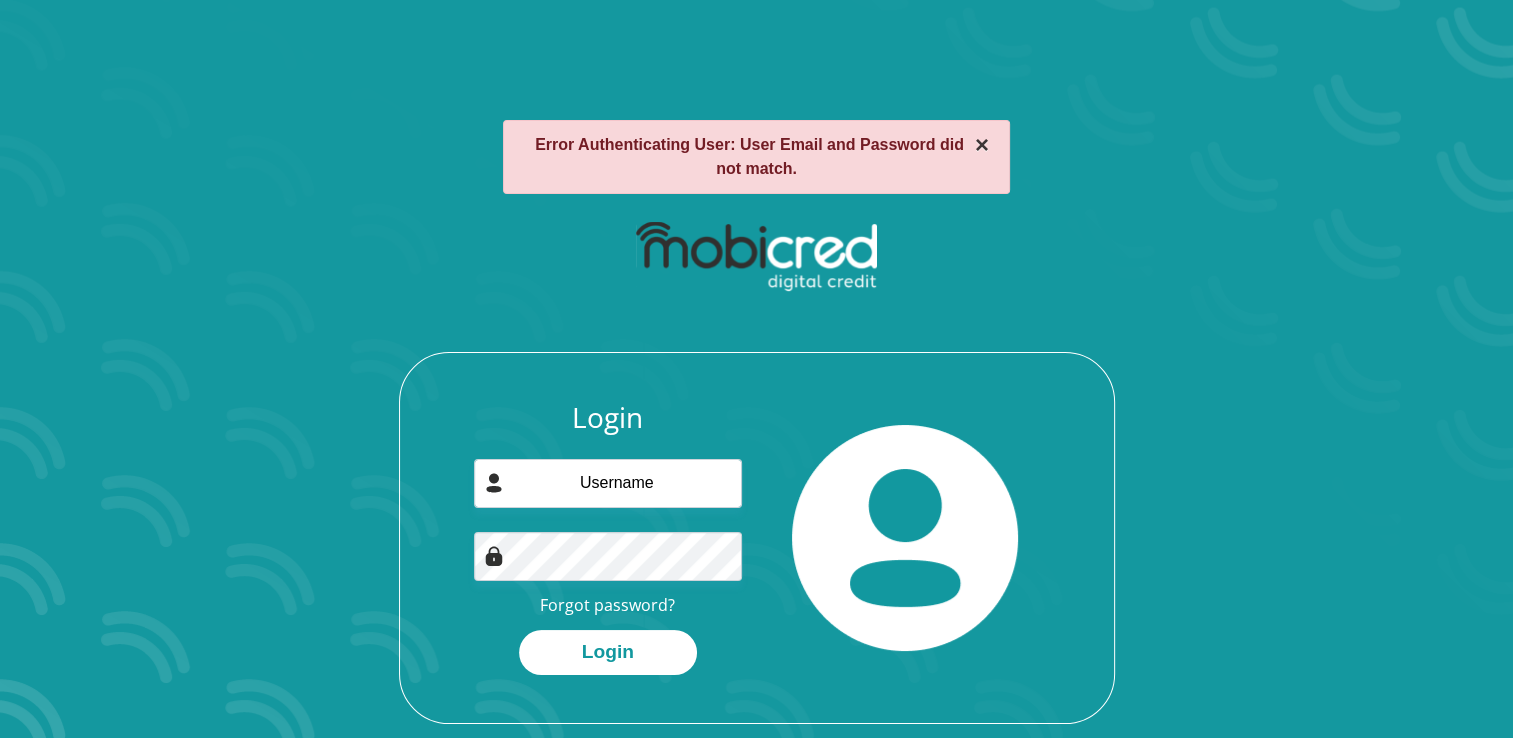 click on "×" at bounding box center (982, 145) 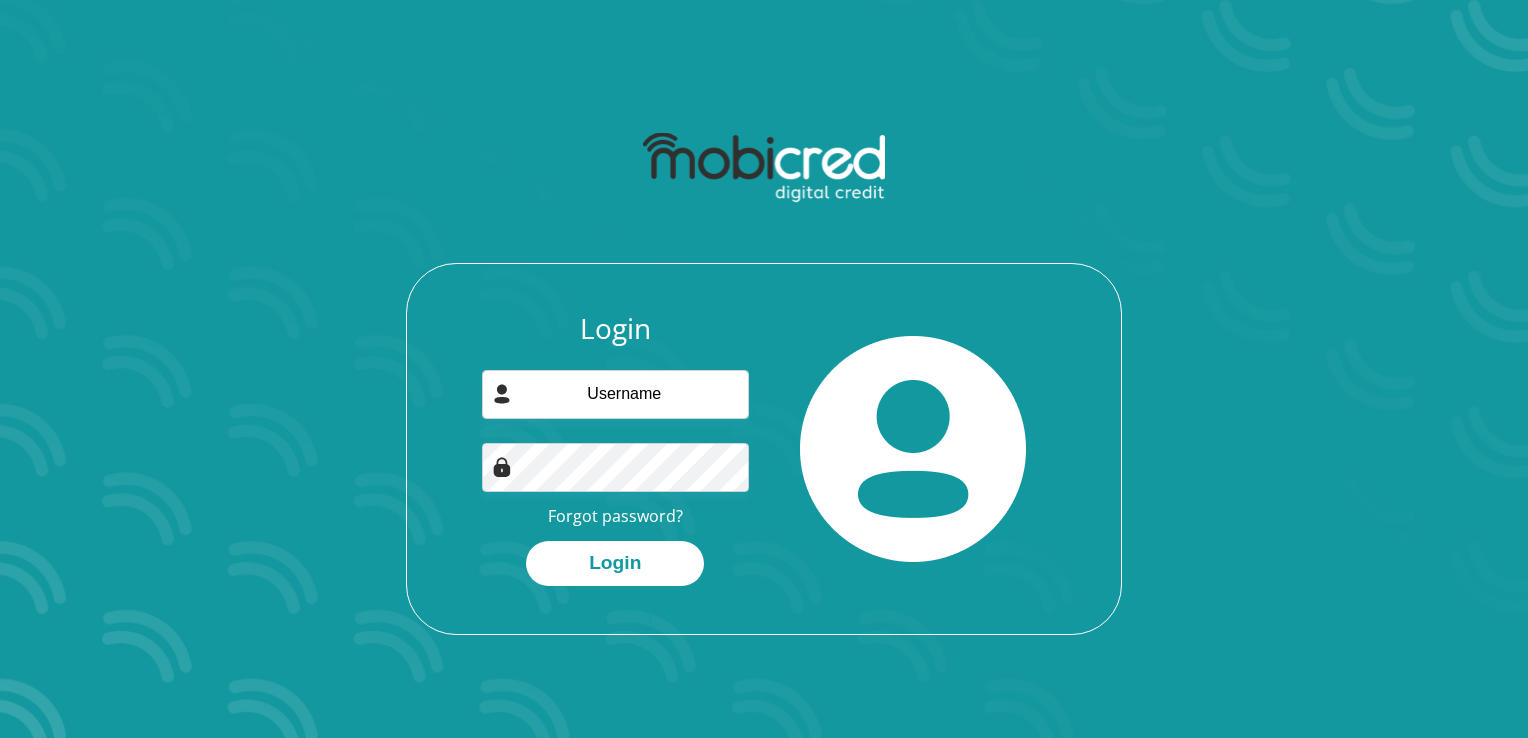 drag, startPoint x: 560, startPoint y: 96, endPoint x: 548, endPoint y: 91, distance: 13 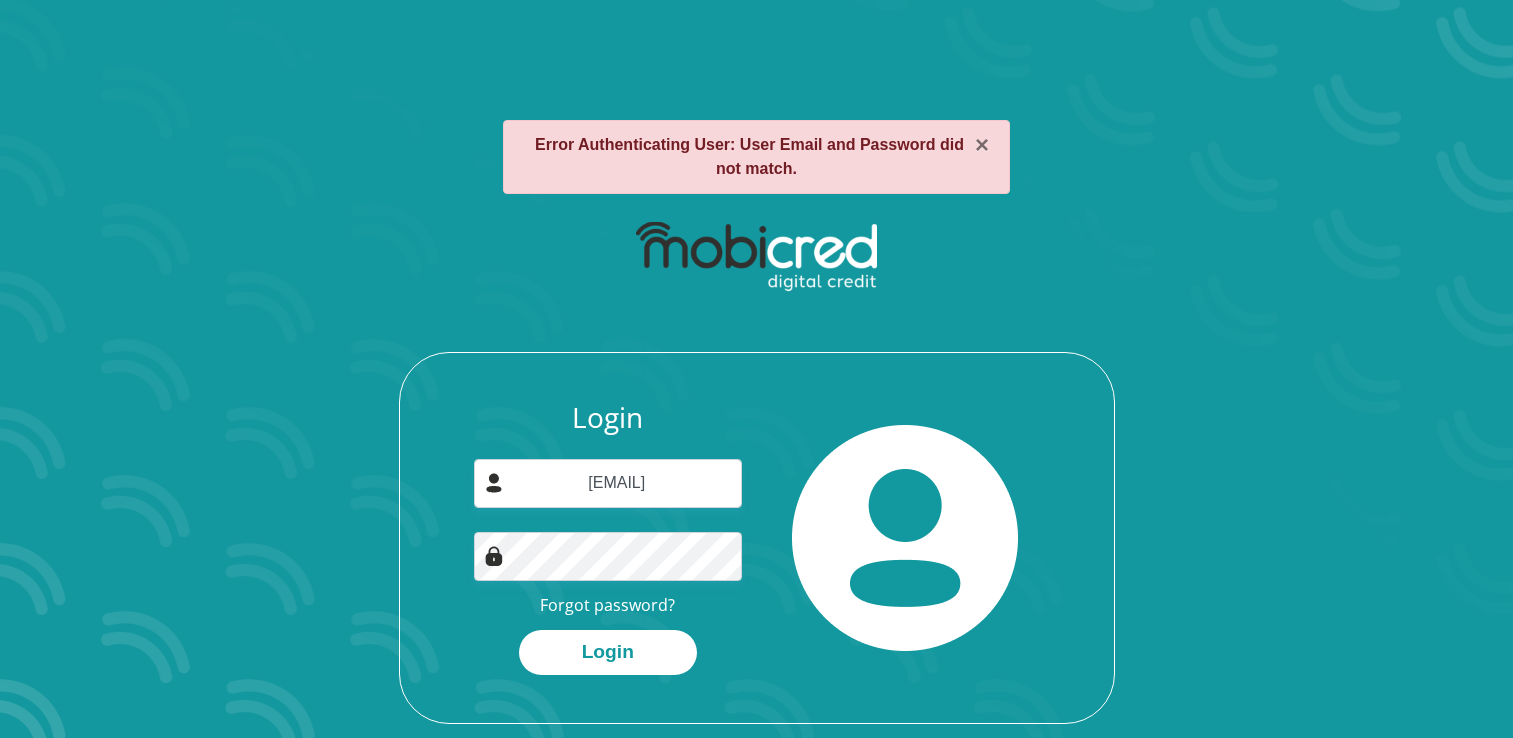scroll, scrollTop: 0, scrollLeft: 0, axis: both 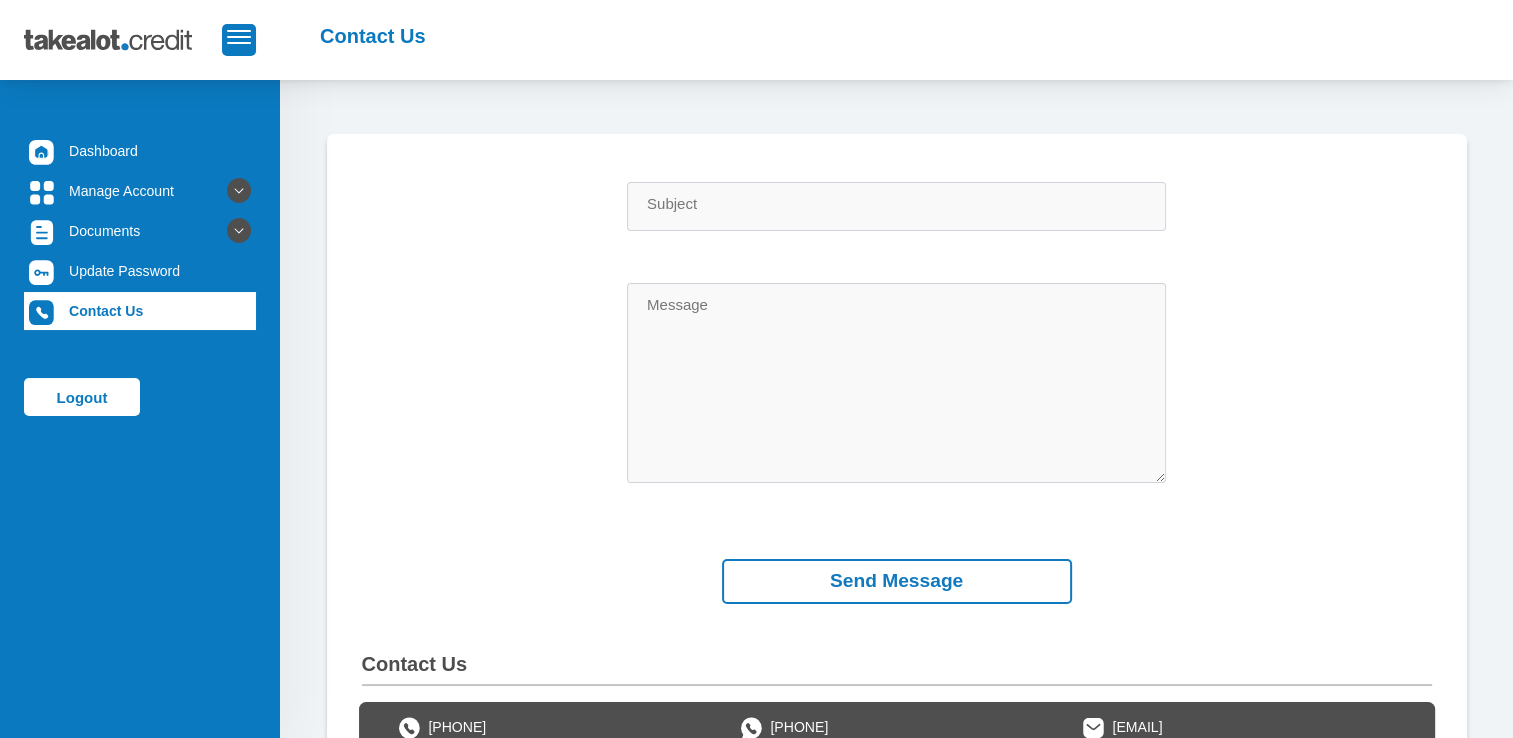 click on "Subject
Message" at bounding box center [897, 358] 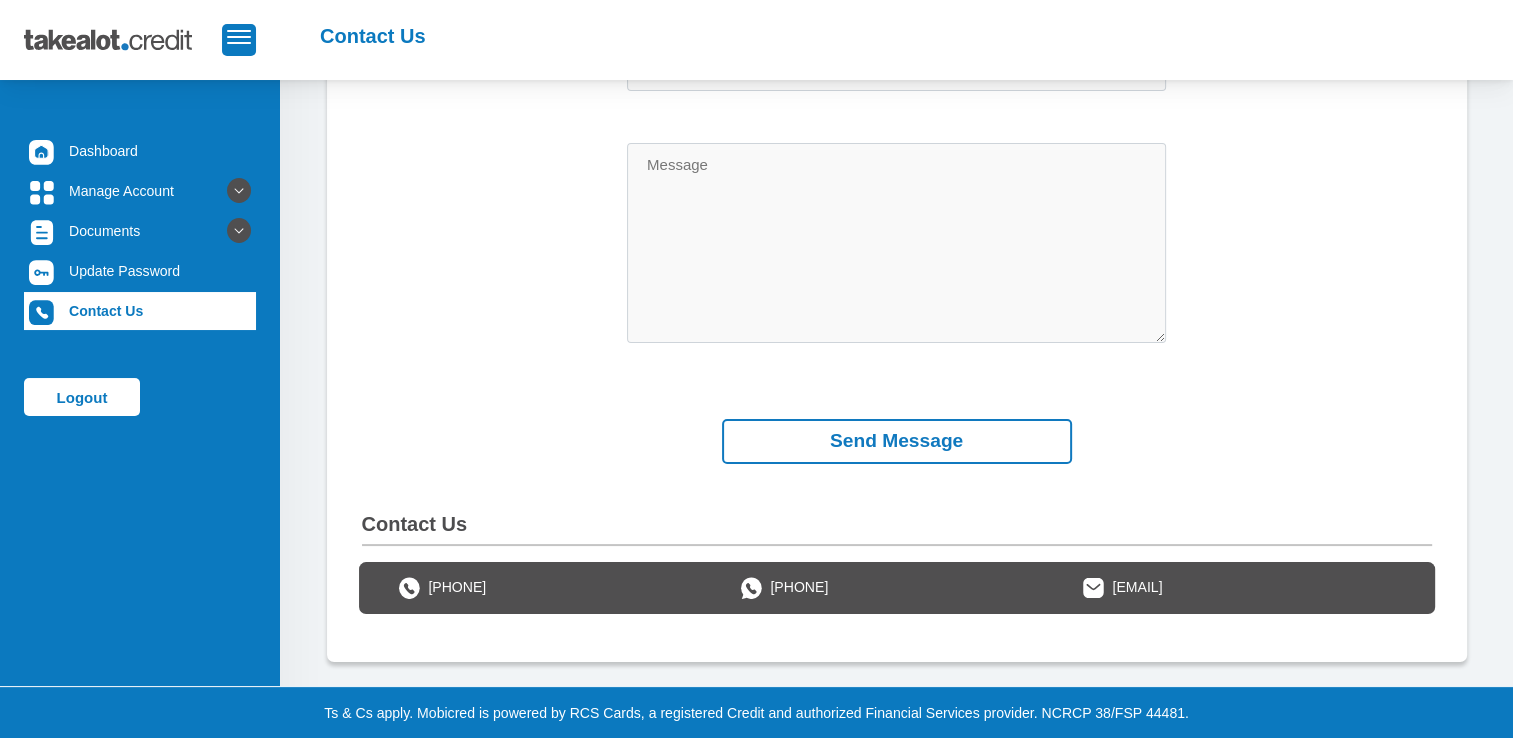 scroll, scrollTop: 156, scrollLeft: 0, axis: vertical 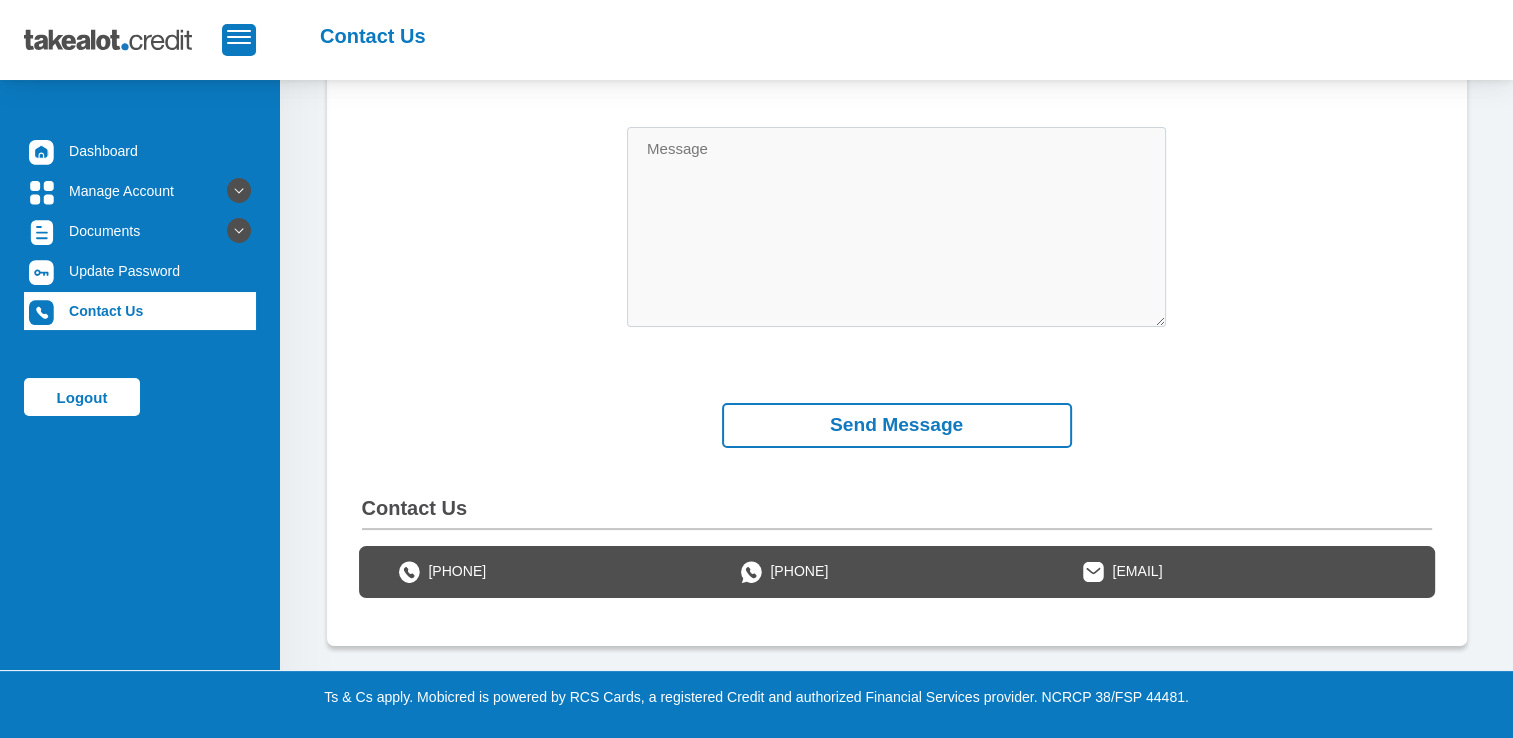 drag, startPoint x: 1113, startPoint y: 571, endPoint x: 1340, endPoint y: 572, distance: 227.0022 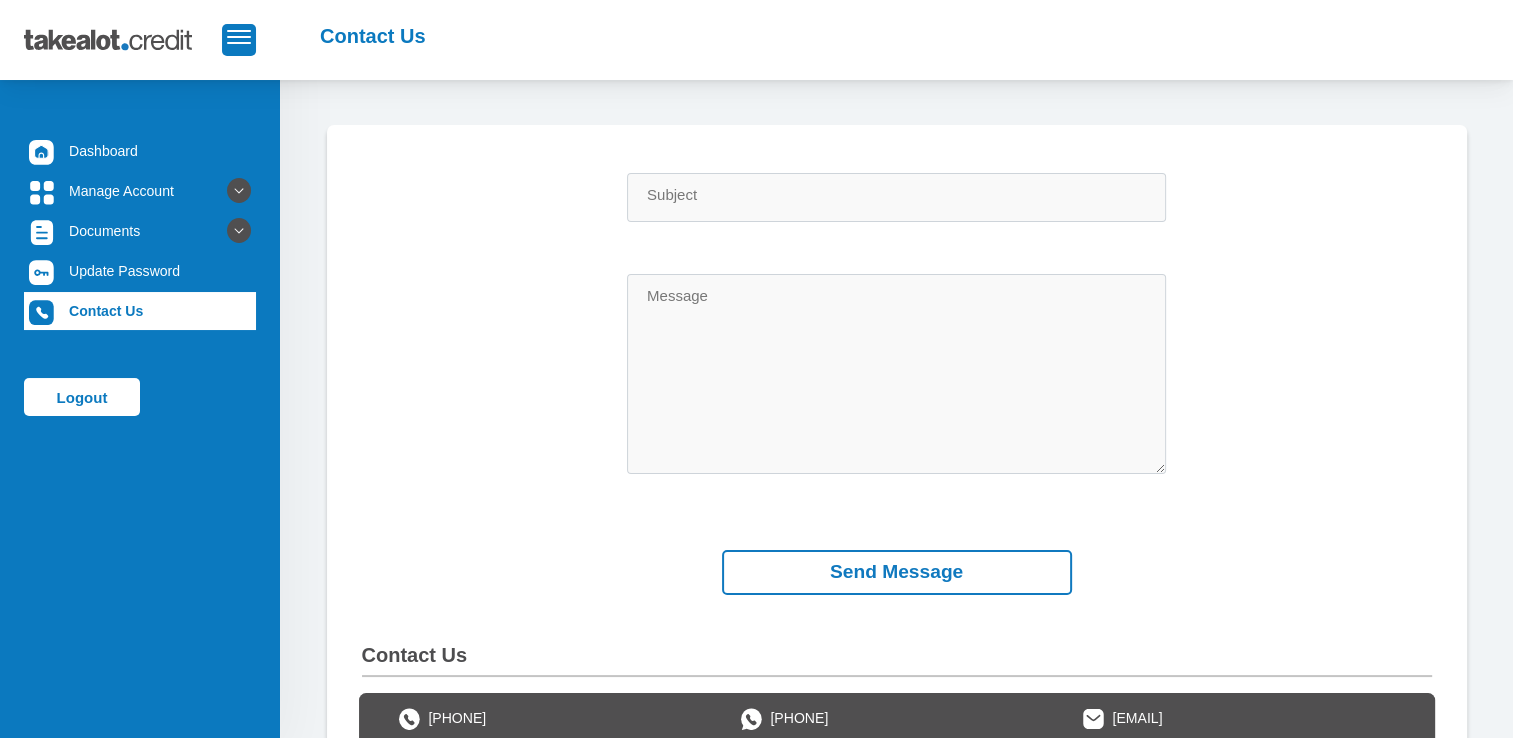 scroll, scrollTop: 0, scrollLeft: 0, axis: both 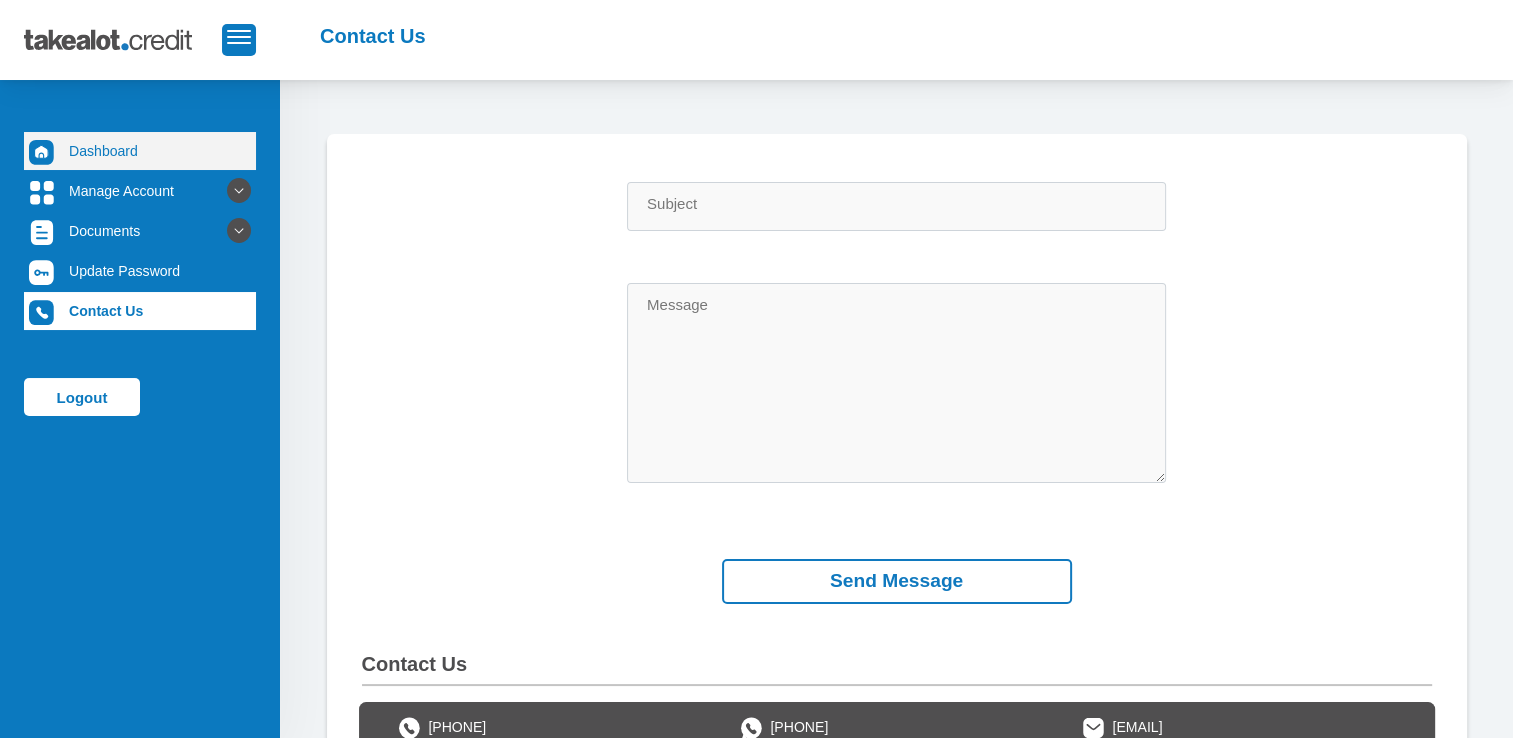 click on "Dashboard" at bounding box center (140, 151) 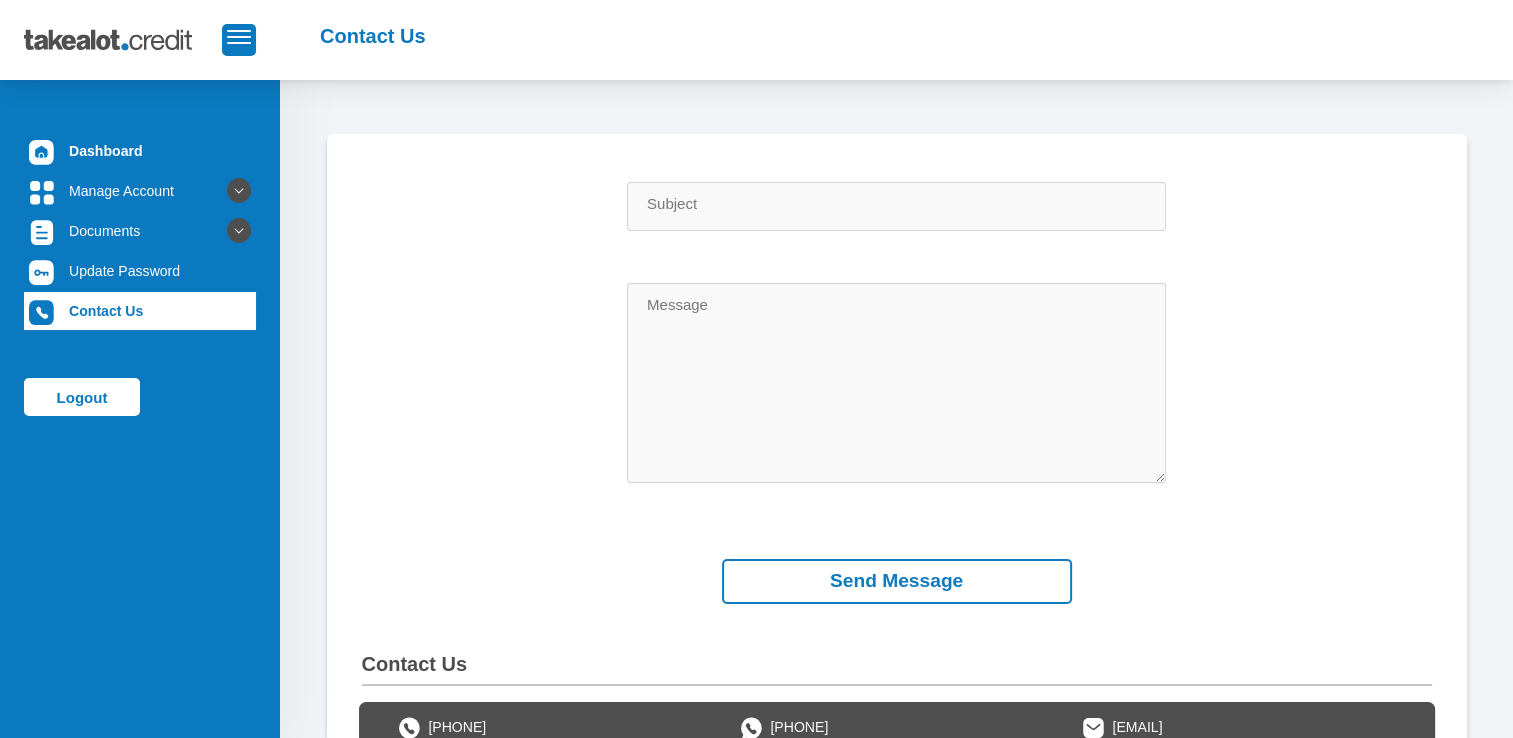 click on "Subject
Message" at bounding box center (897, 358) 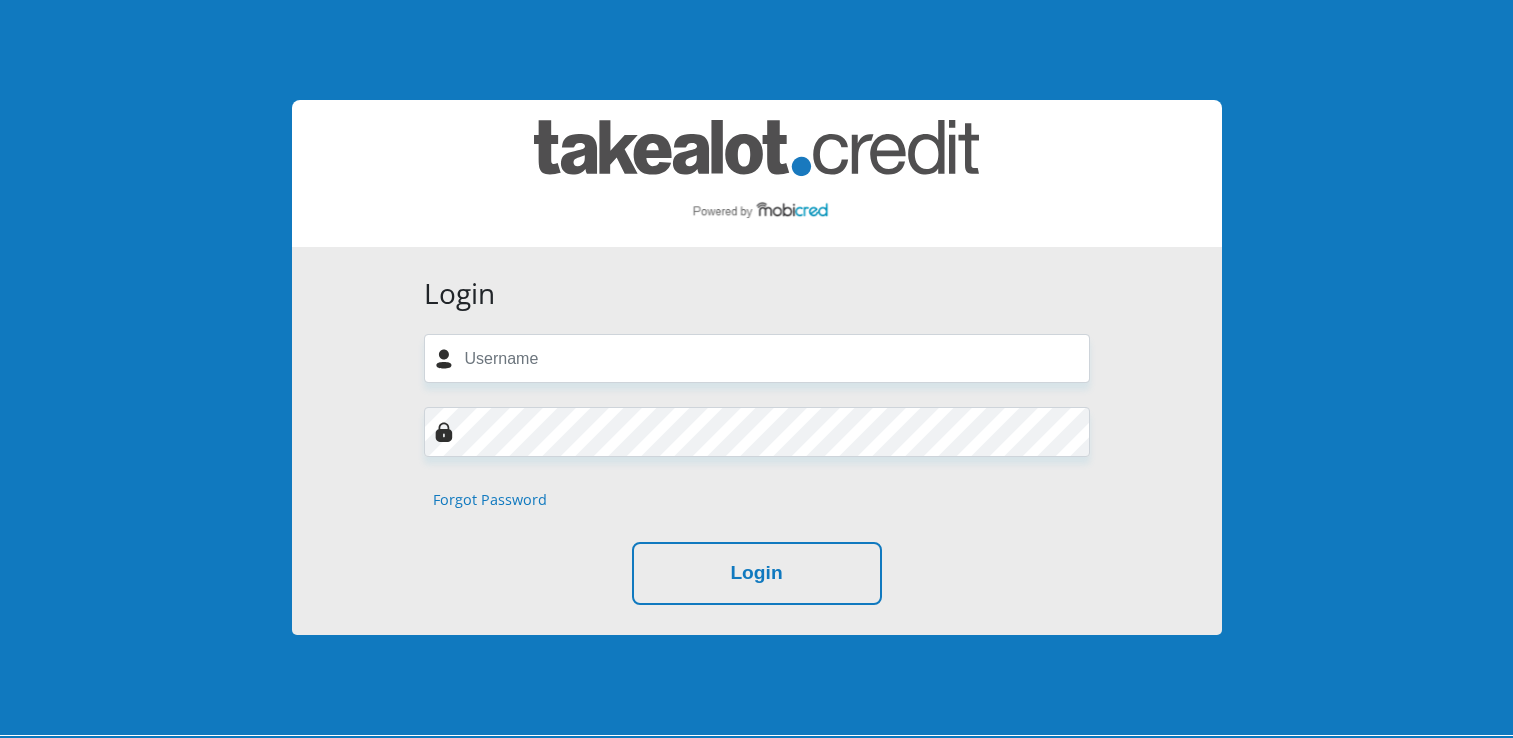 scroll, scrollTop: 0, scrollLeft: 0, axis: both 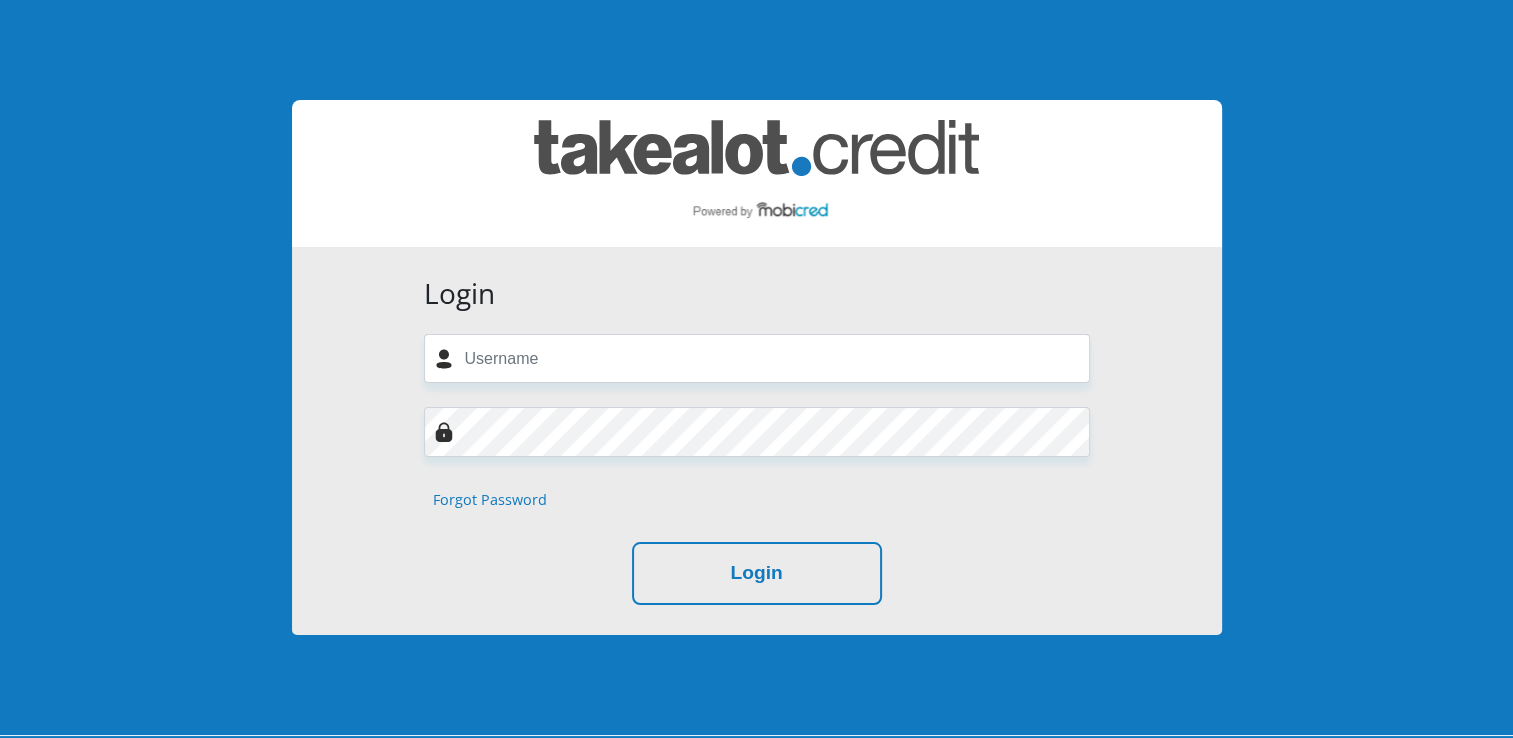 click at bounding box center (756, 173) 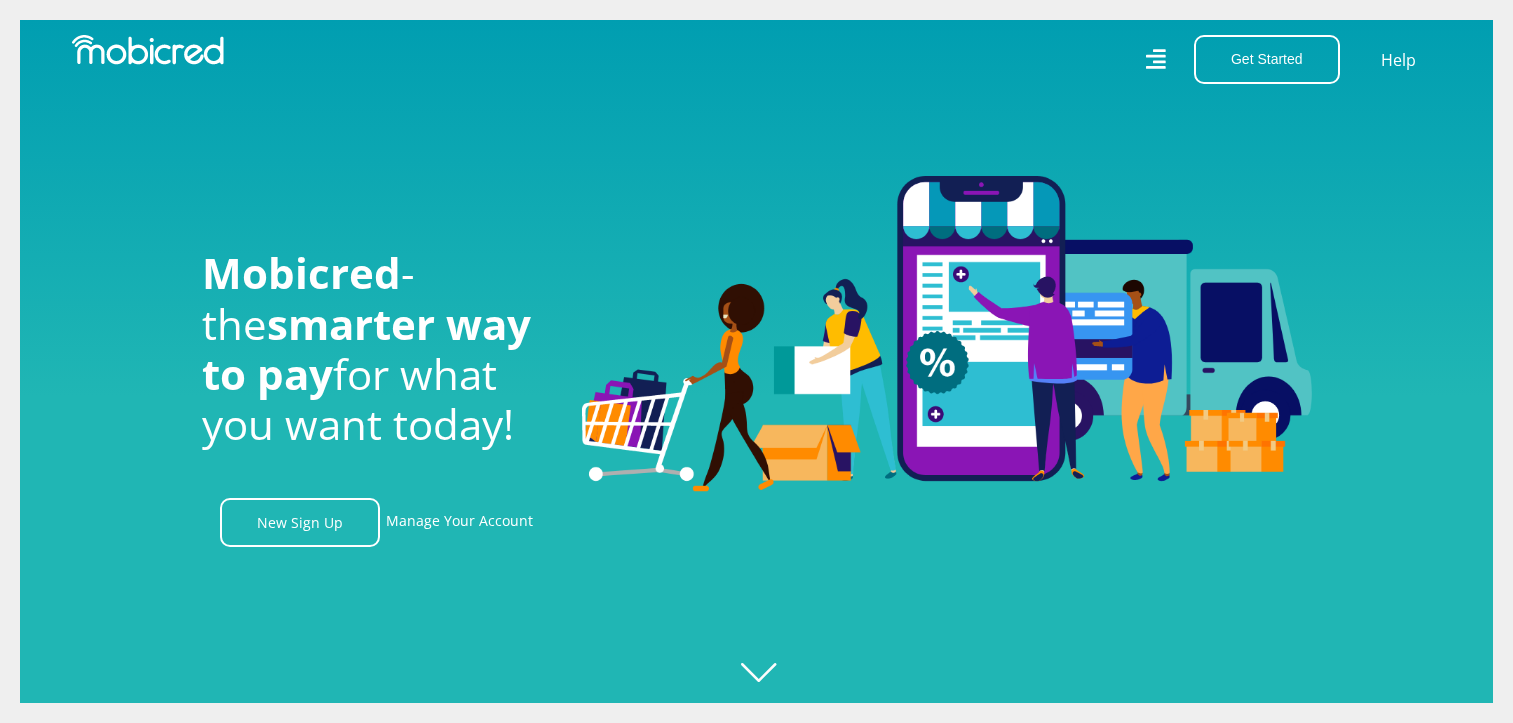 scroll, scrollTop: 0, scrollLeft: 0, axis: both 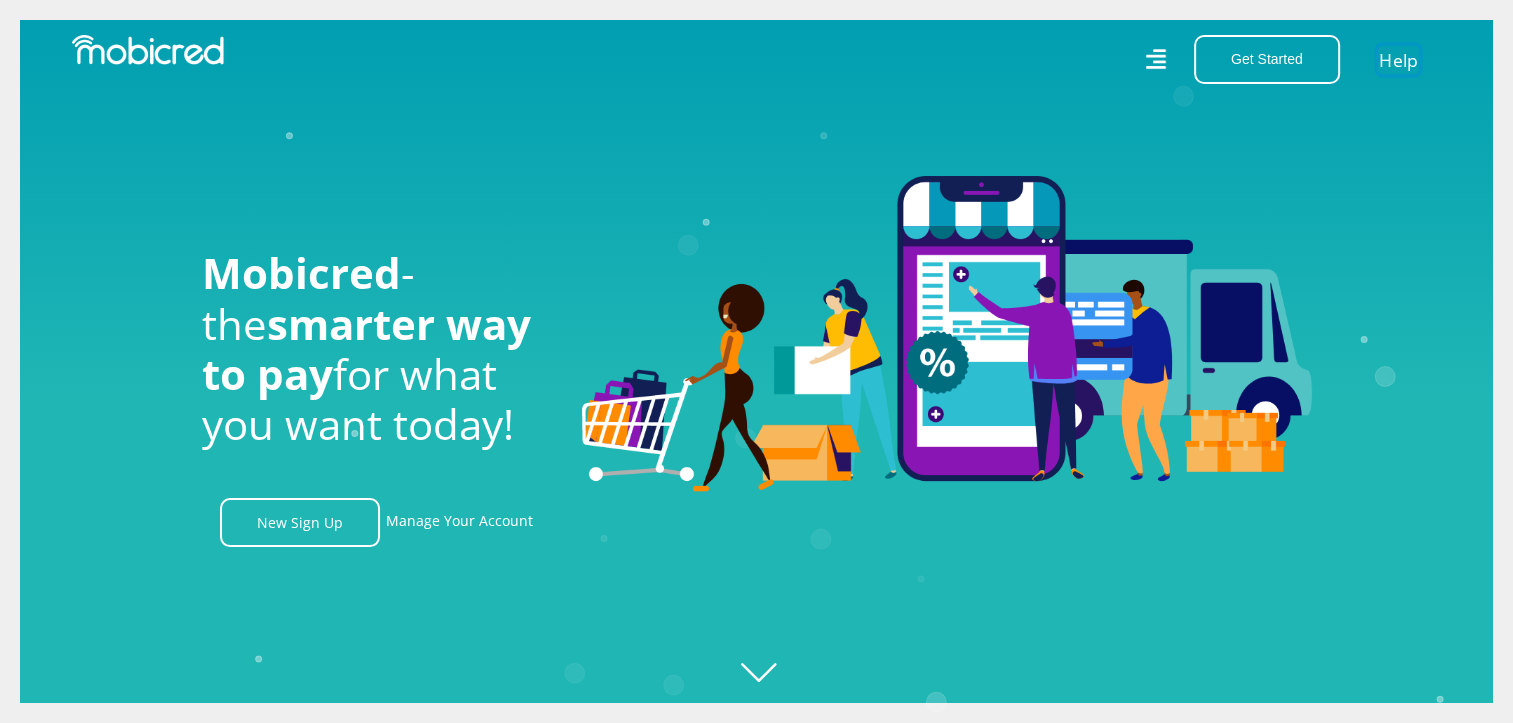 click on "Help" at bounding box center [1398, 59] 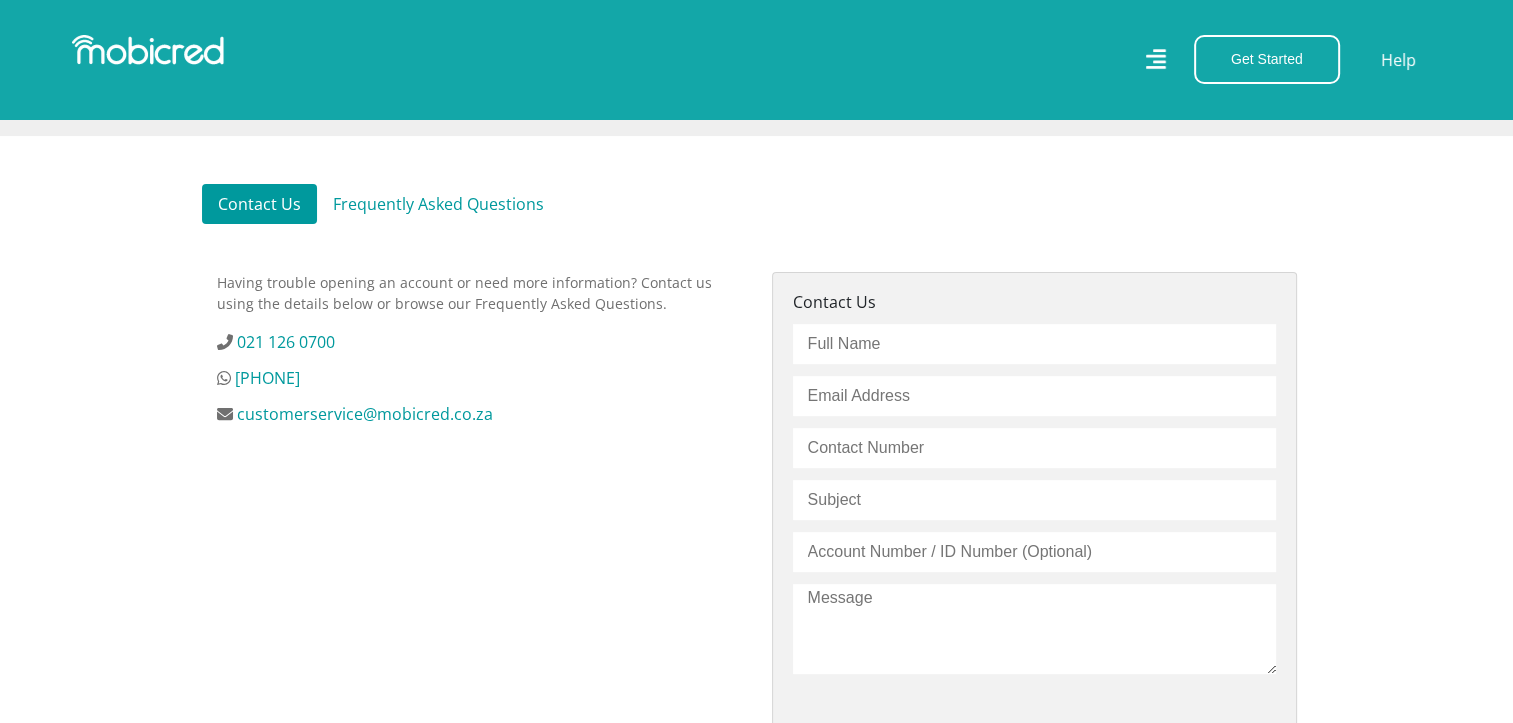 scroll, scrollTop: 500, scrollLeft: 0, axis: vertical 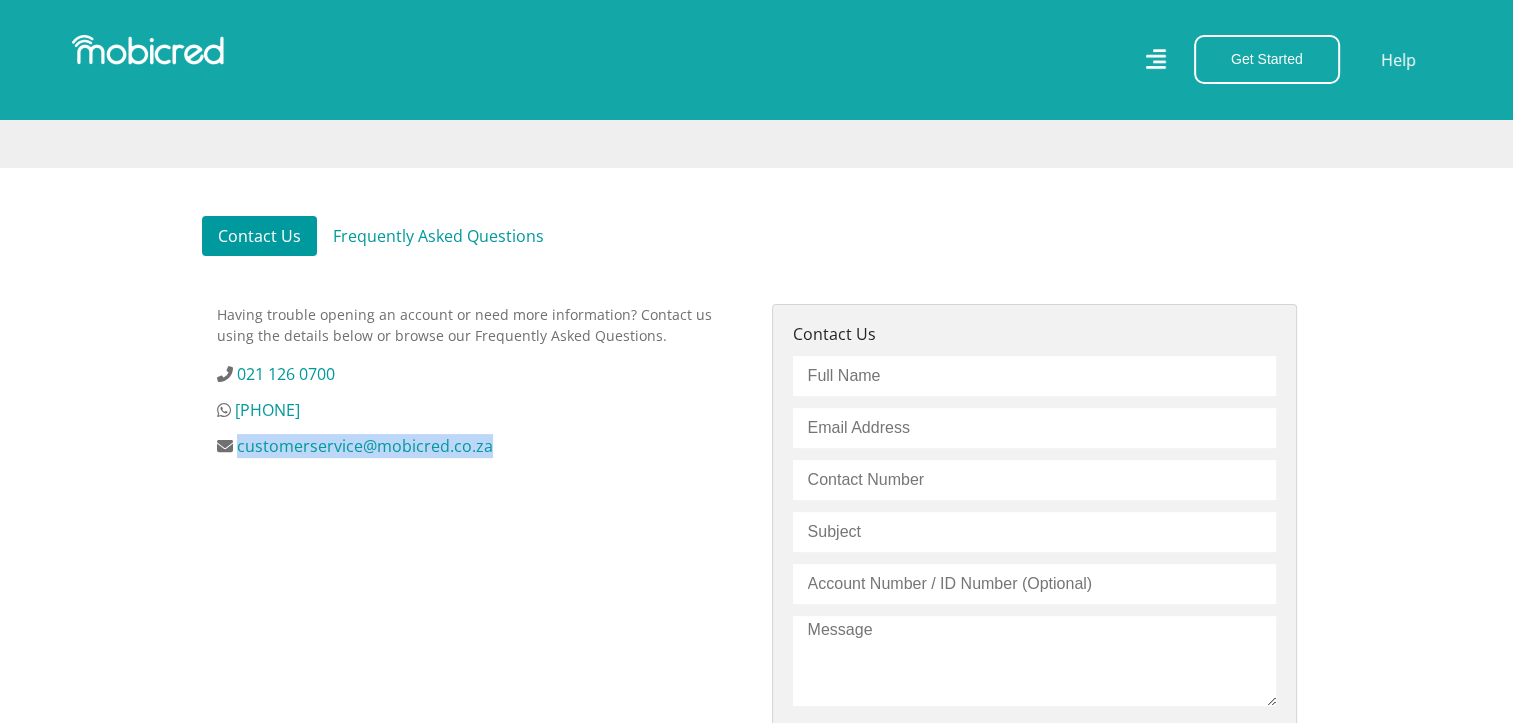 drag, startPoint x: 529, startPoint y: 444, endPoint x: 236, endPoint y: 482, distance: 295.4539 